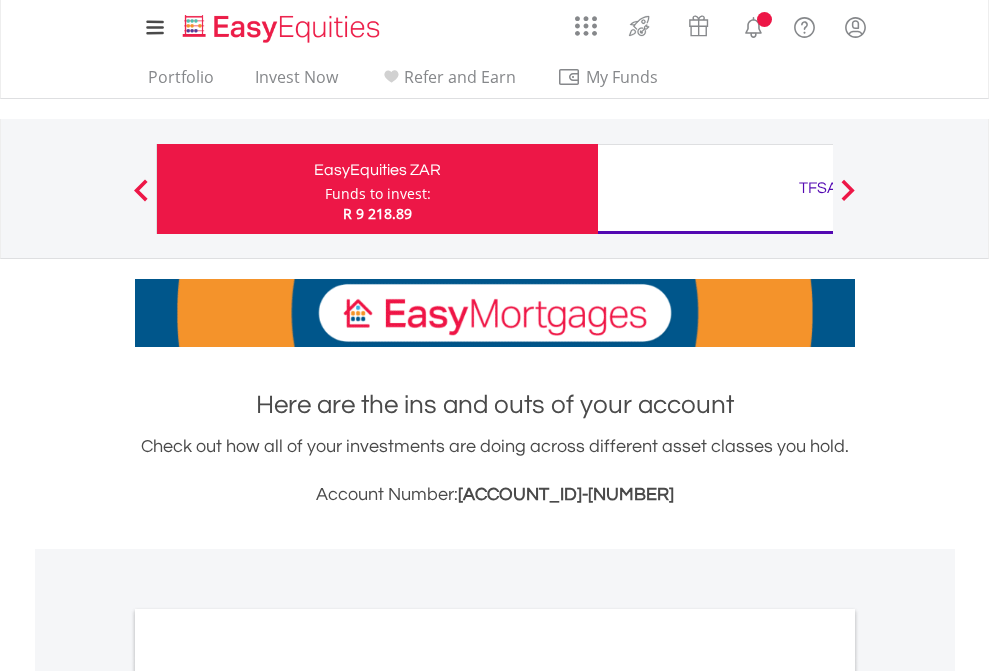 scroll, scrollTop: 0, scrollLeft: 0, axis: both 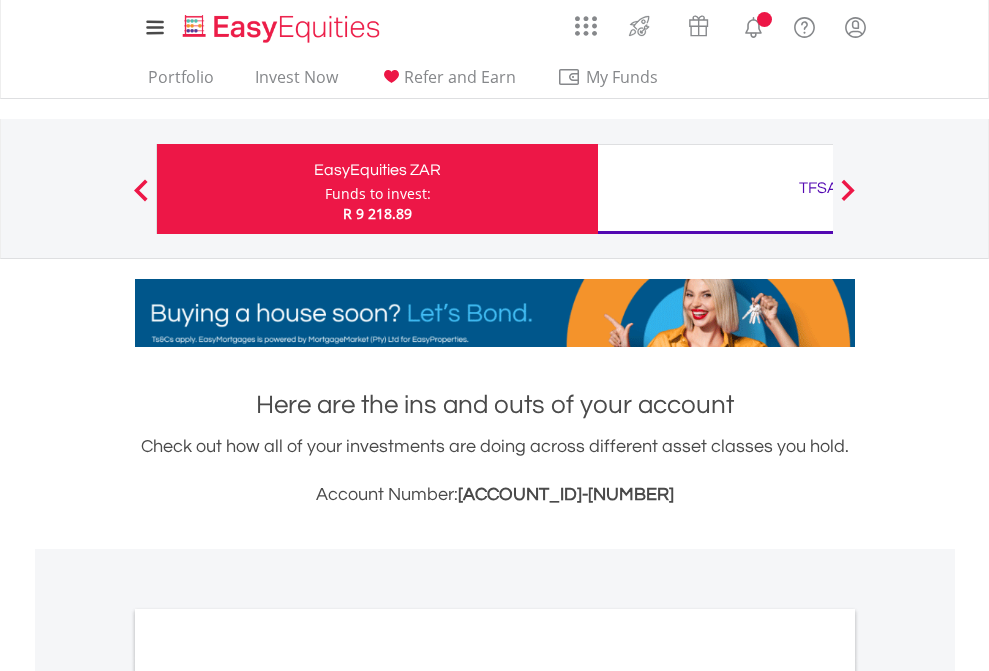 click on "Funds to invest:" at bounding box center (378, 194) 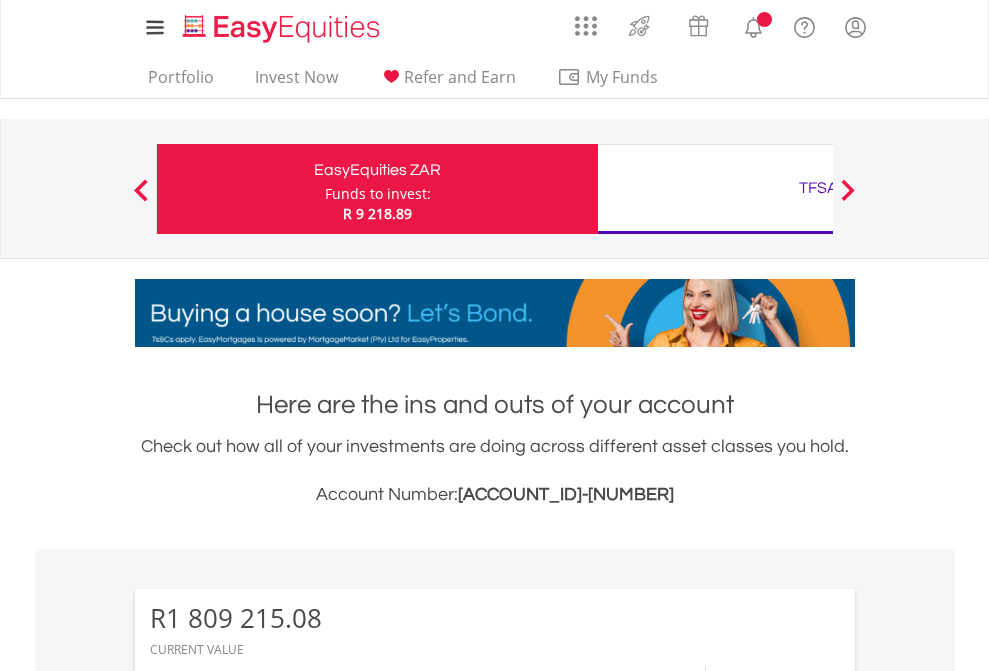 scroll, scrollTop: 999808, scrollLeft: 999687, axis: both 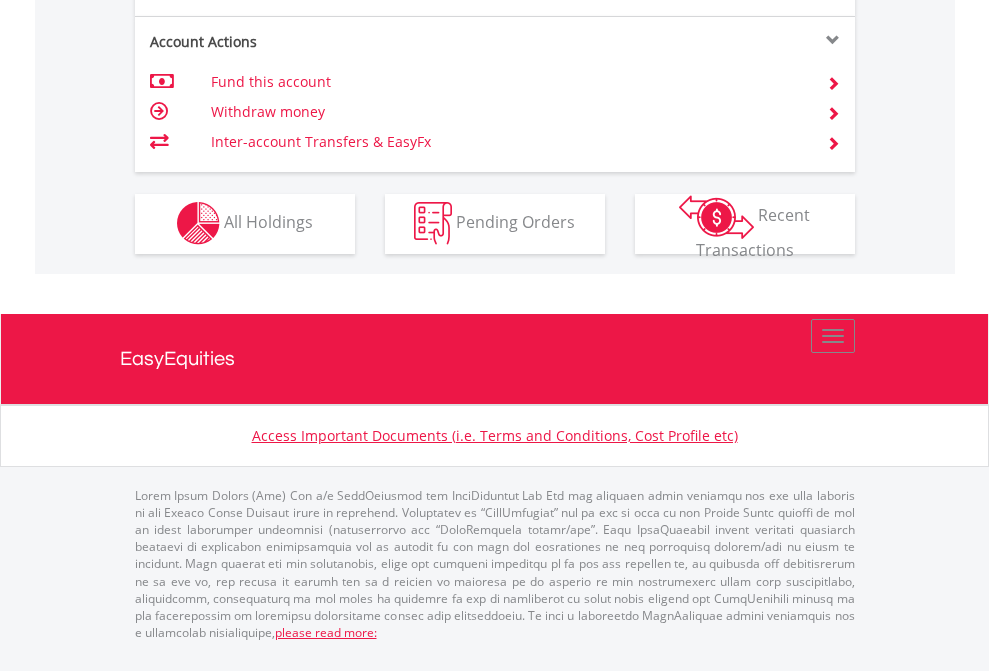 click on "Investment types" at bounding box center [706, -337] 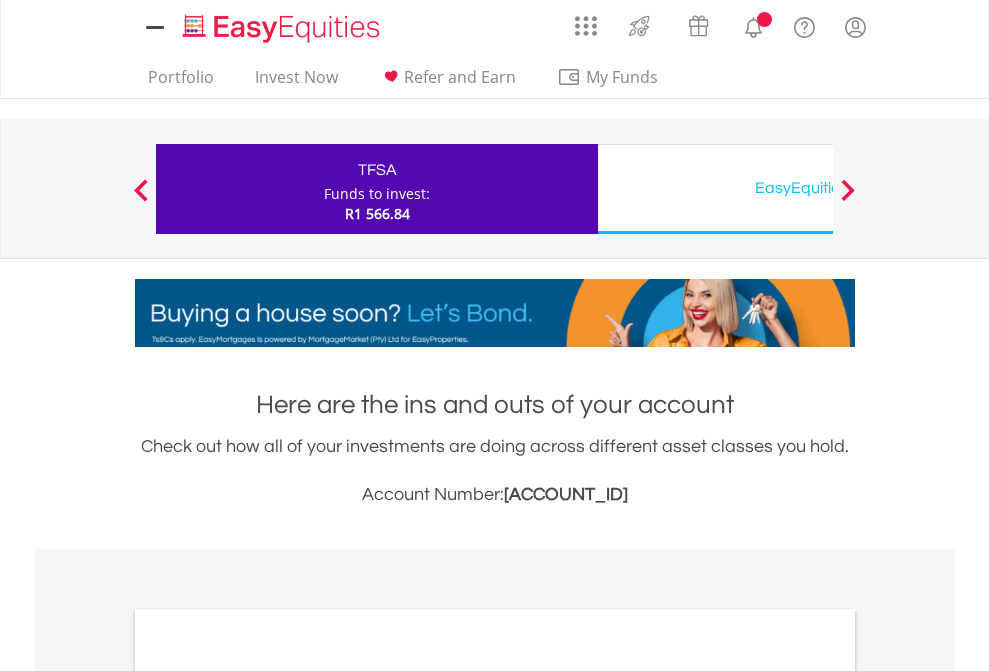 scroll, scrollTop: 0, scrollLeft: 0, axis: both 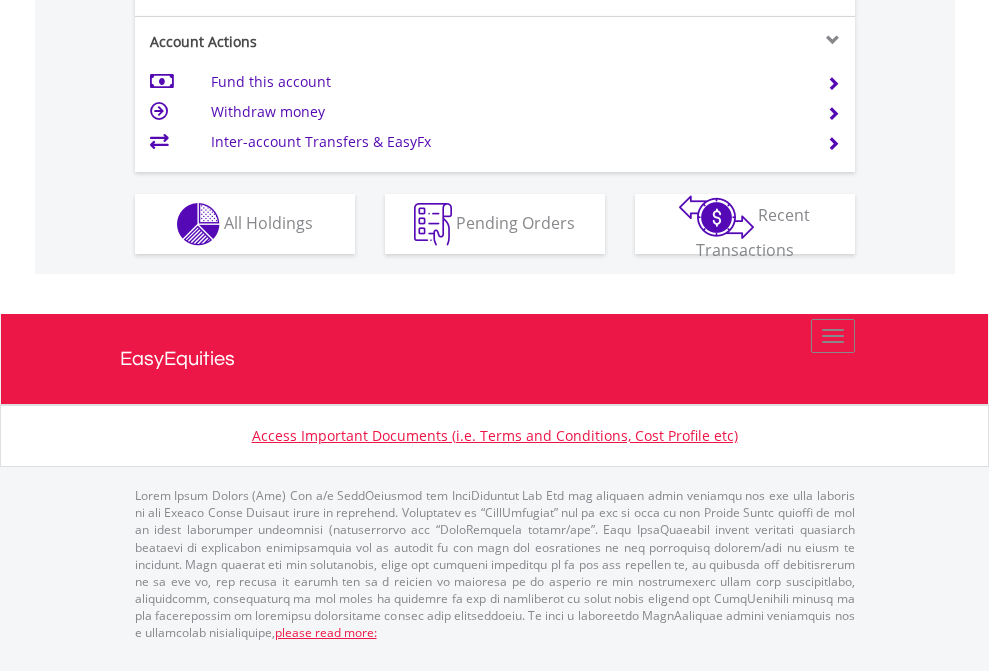 click on "Investment types" at bounding box center [706, -337] 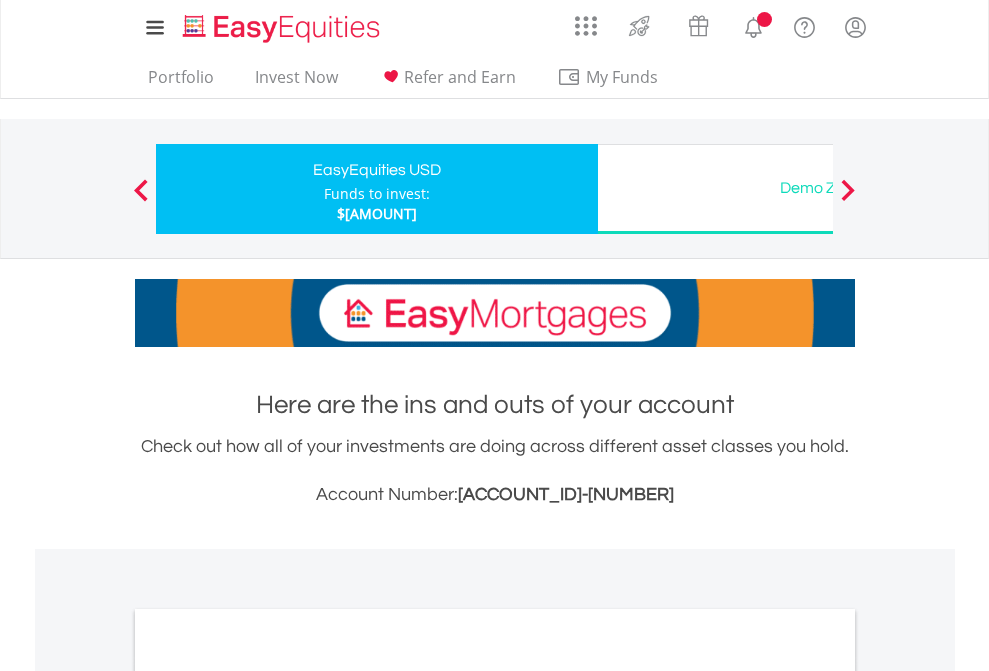scroll, scrollTop: 0, scrollLeft: 0, axis: both 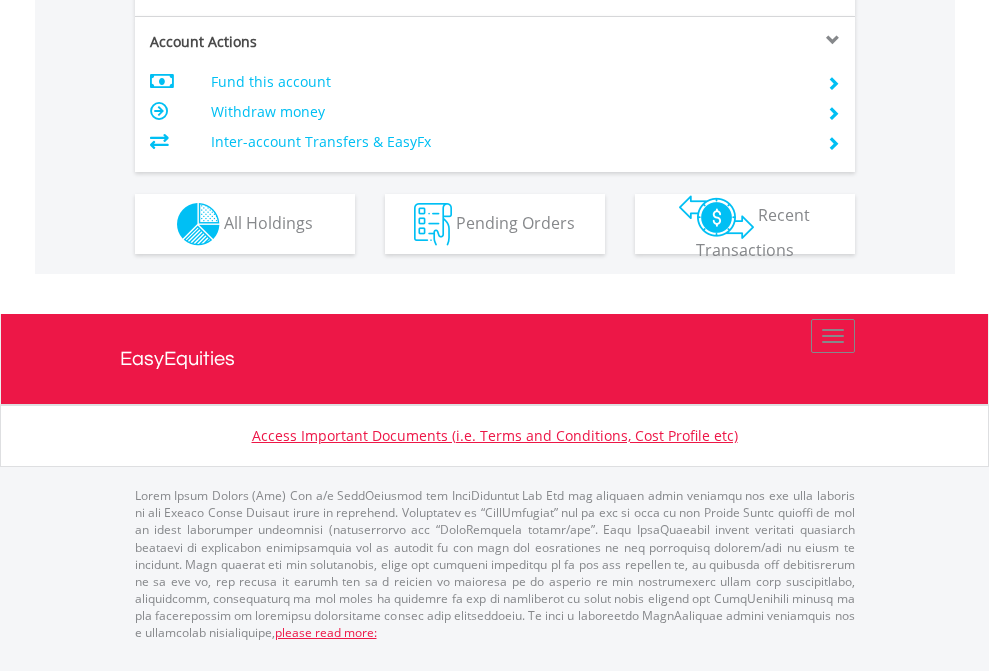 click on "Investment types" at bounding box center (706, -337) 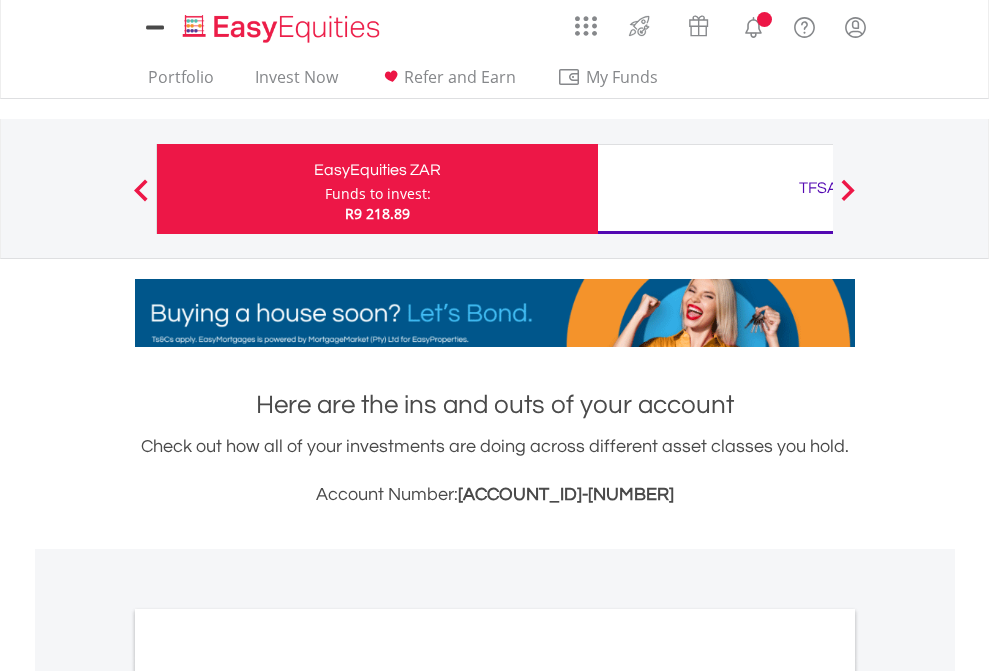 scroll, scrollTop: 0, scrollLeft: 0, axis: both 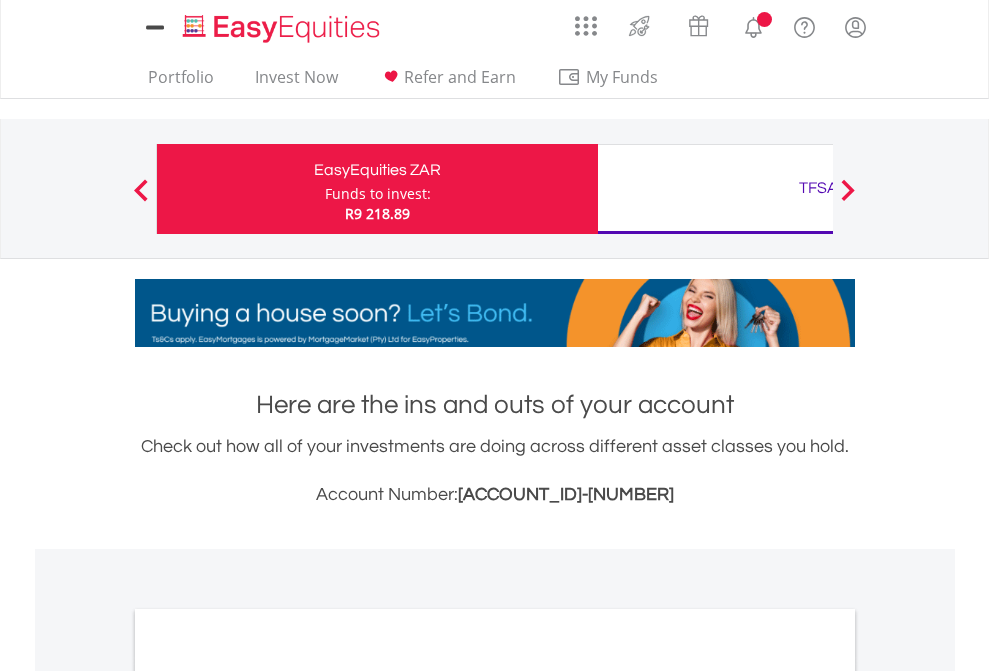 click on "All Holdings" at bounding box center [268, 1096] 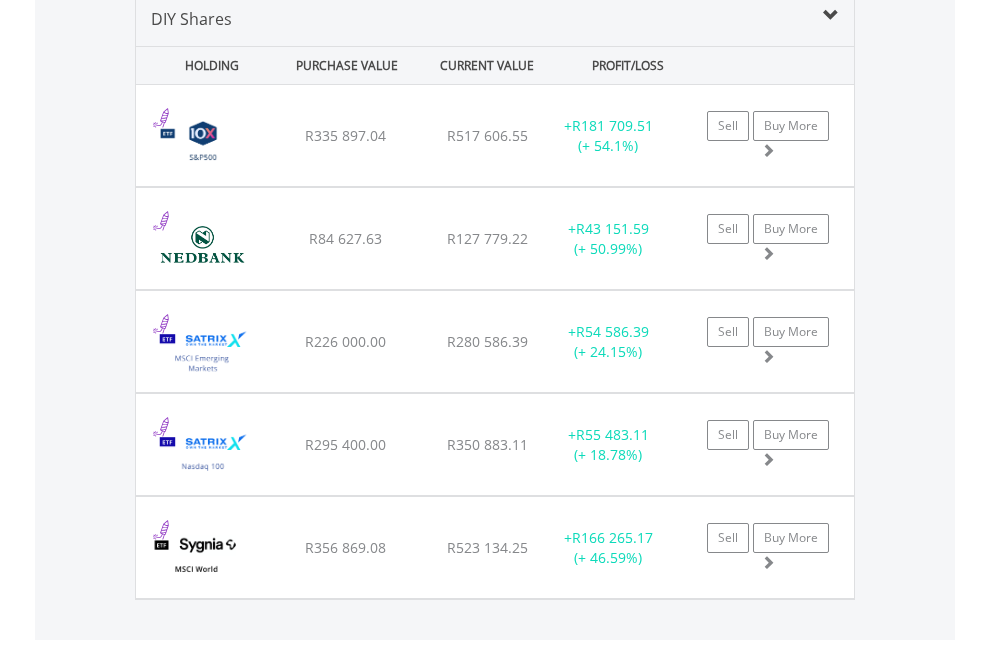 scroll, scrollTop: 1933, scrollLeft: 0, axis: vertical 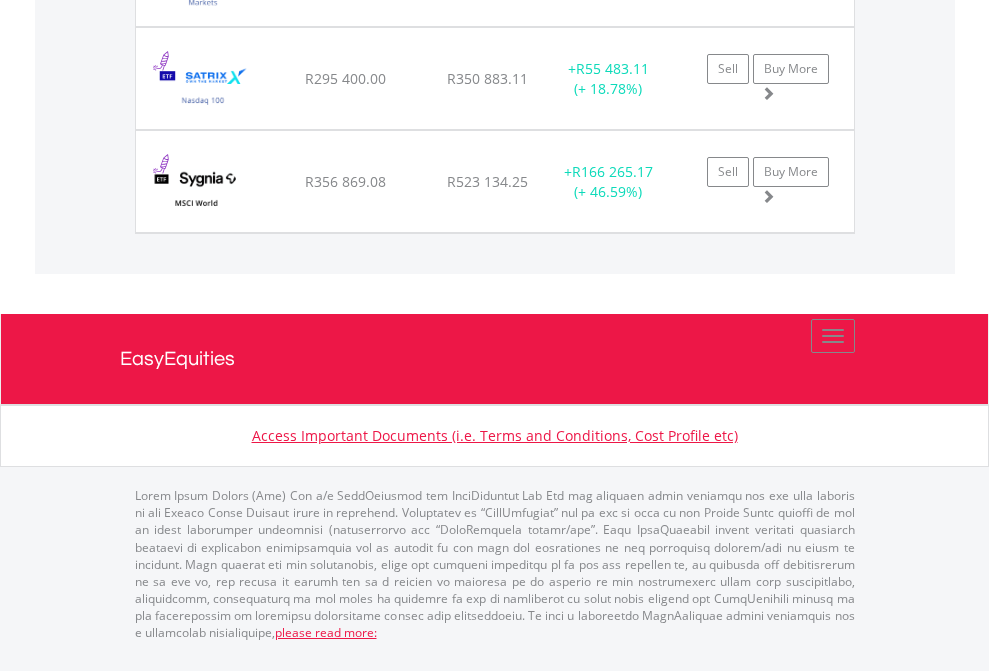click on "TFSA" at bounding box center [818, -1380] 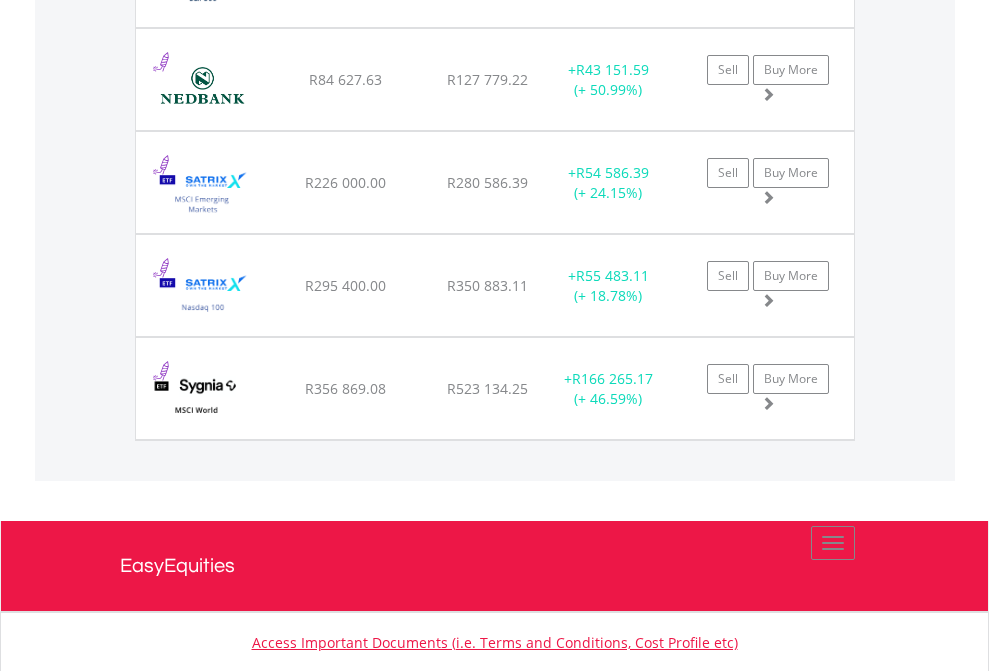 scroll, scrollTop: 144, scrollLeft: 0, axis: vertical 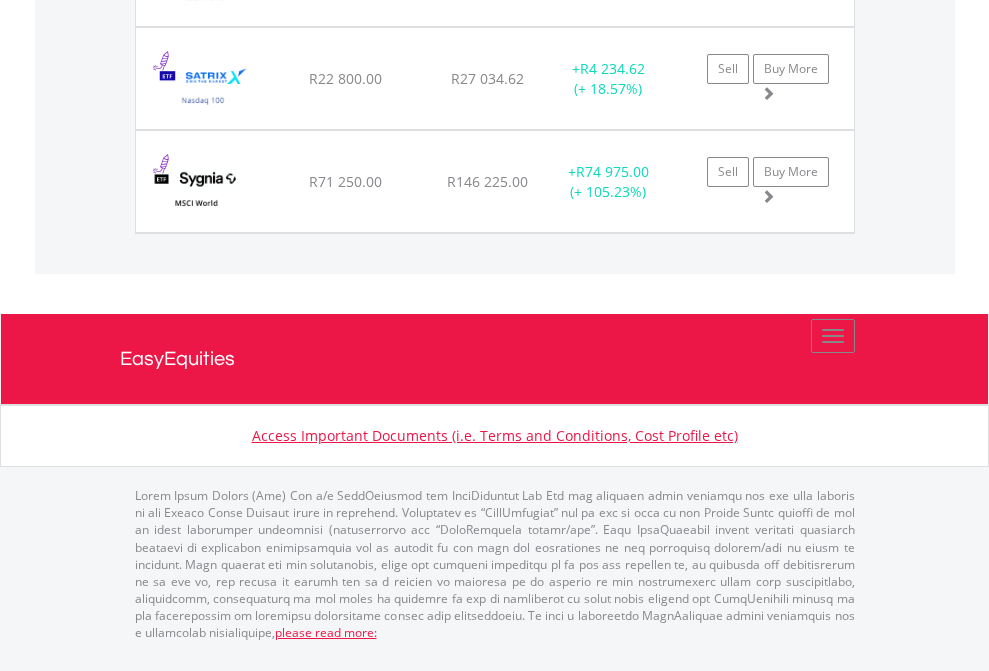 click on "EasyEquities USD" at bounding box center (818, -1380) 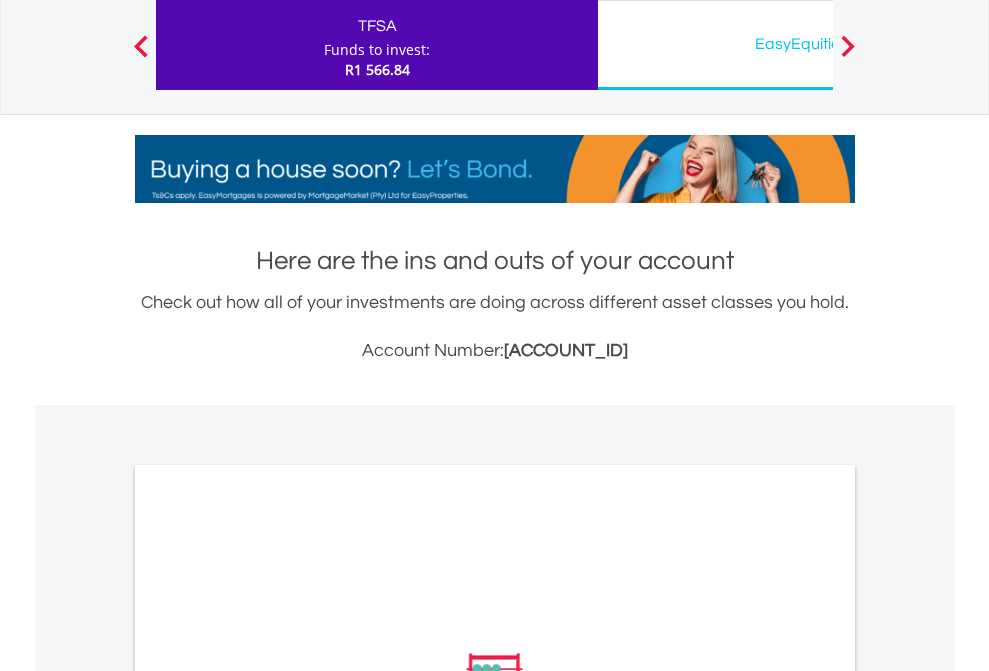 click on "All Holdings" at bounding box center (268, 952) 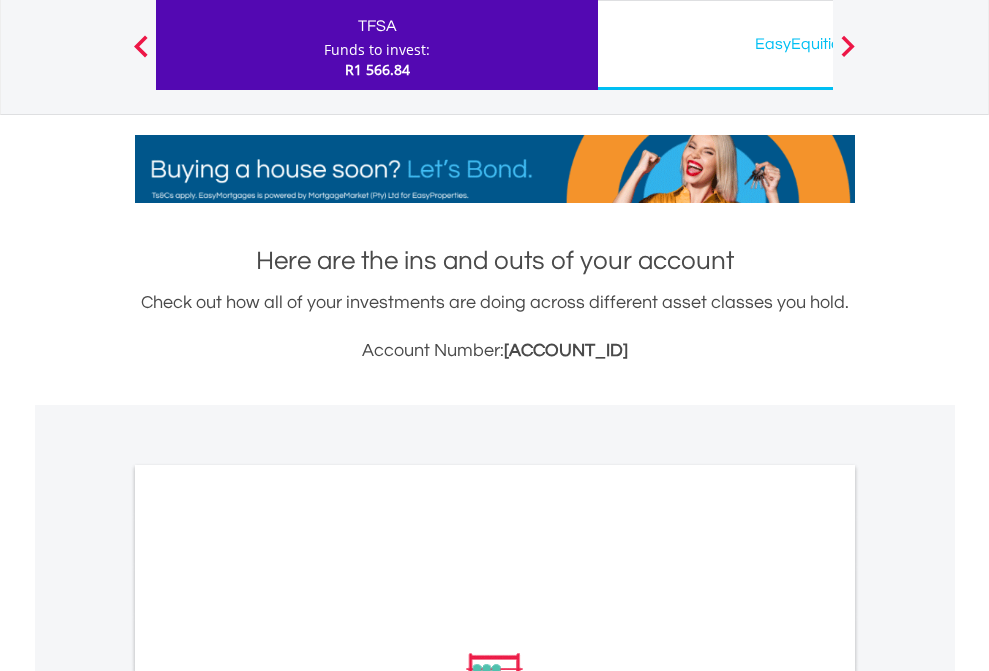 scroll, scrollTop: 1202, scrollLeft: 0, axis: vertical 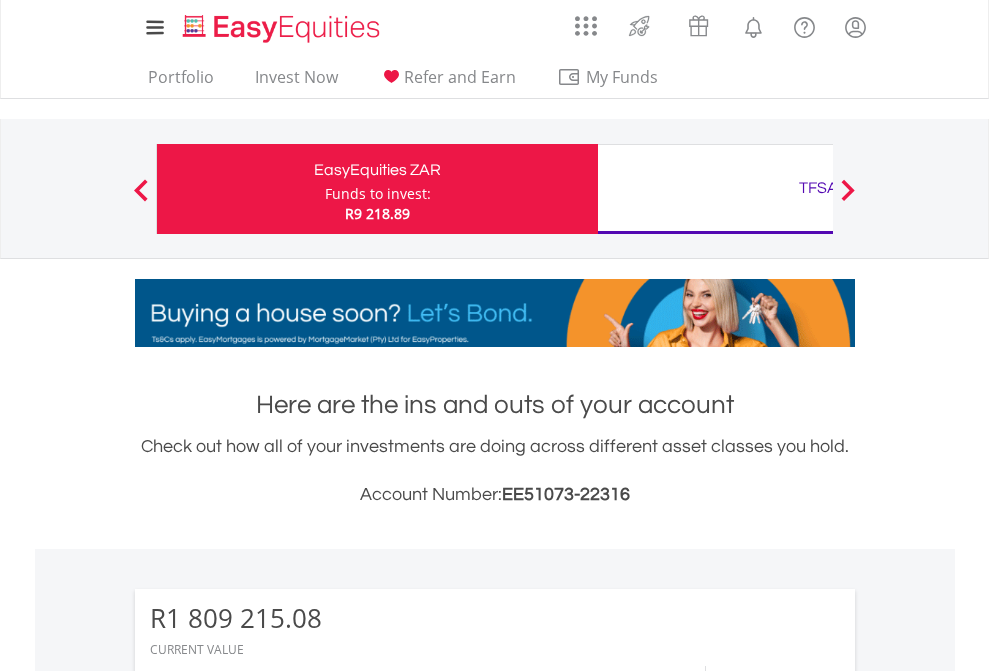 click on "Funds to invest:" at bounding box center [378, 194] 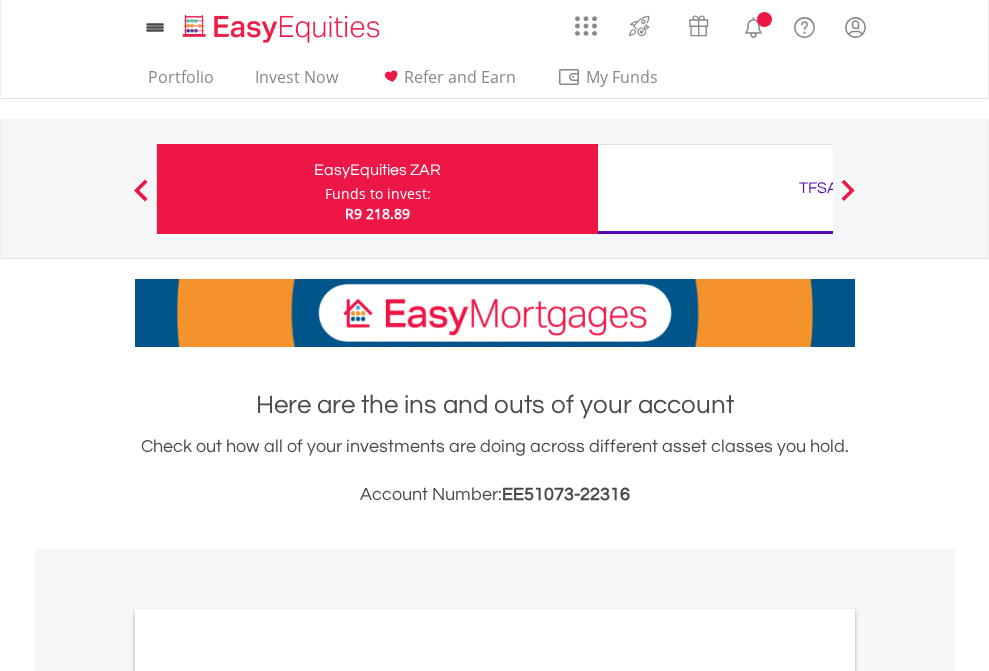 scroll, scrollTop: 0, scrollLeft: 0, axis: both 